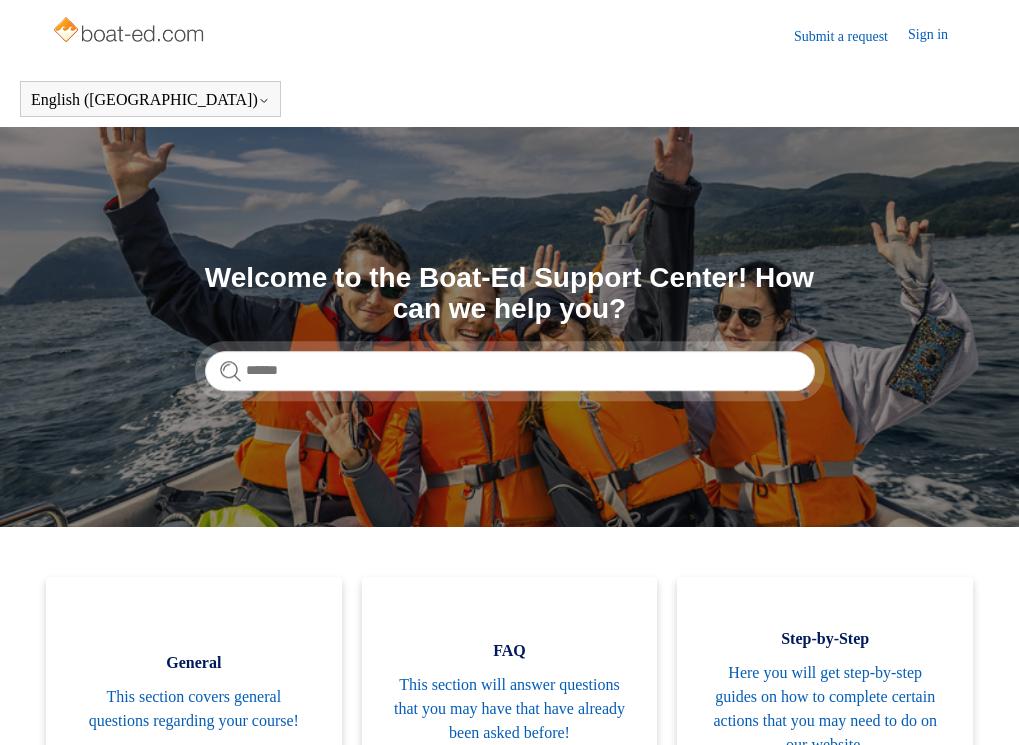 scroll, scrollTop: 0, scrollLeft: 0, axis: both 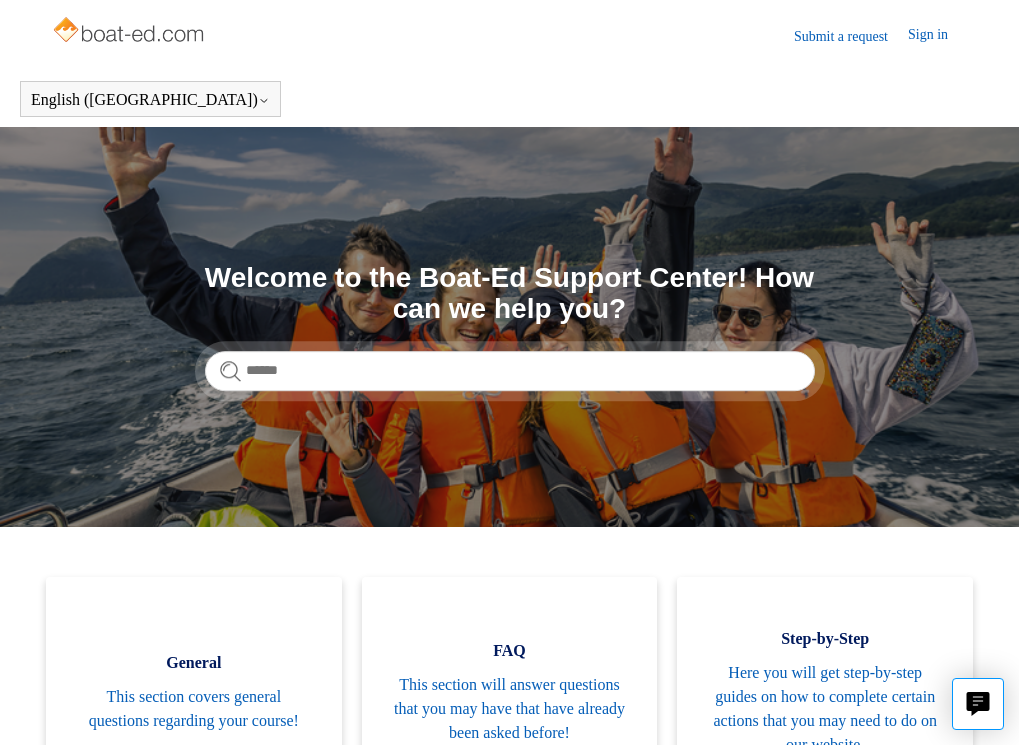 drag, startPoint x: 0, startPoint y: 0, endPoint x: 726, endPoint y: 208, distance: 755.20856 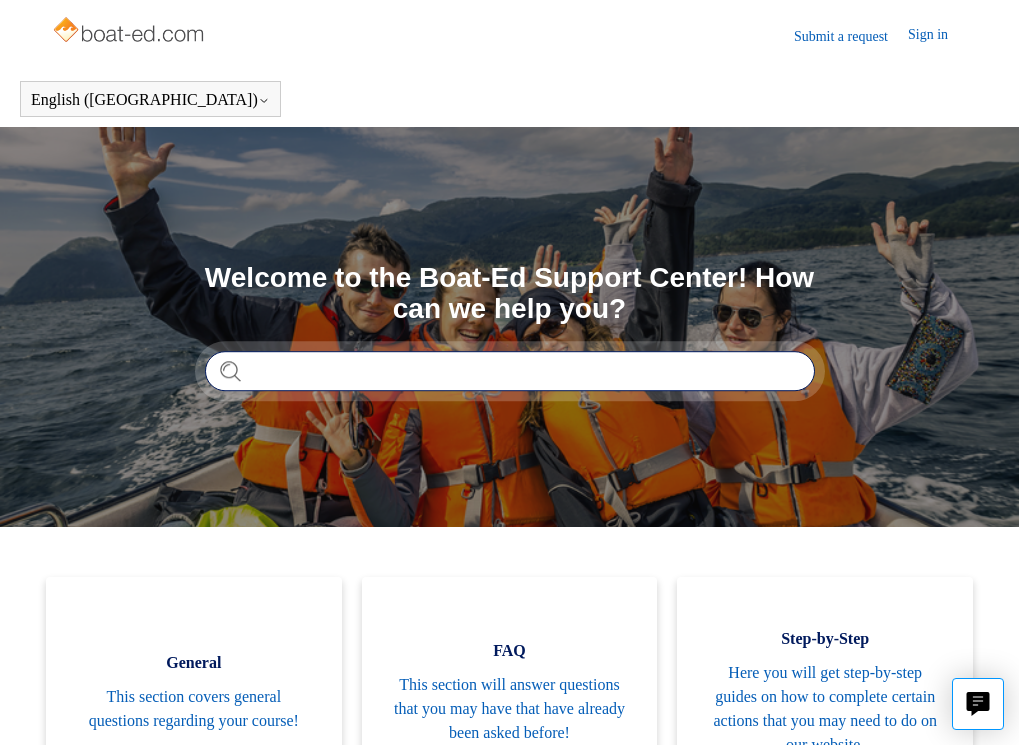 click at bounding box center (510, 371) 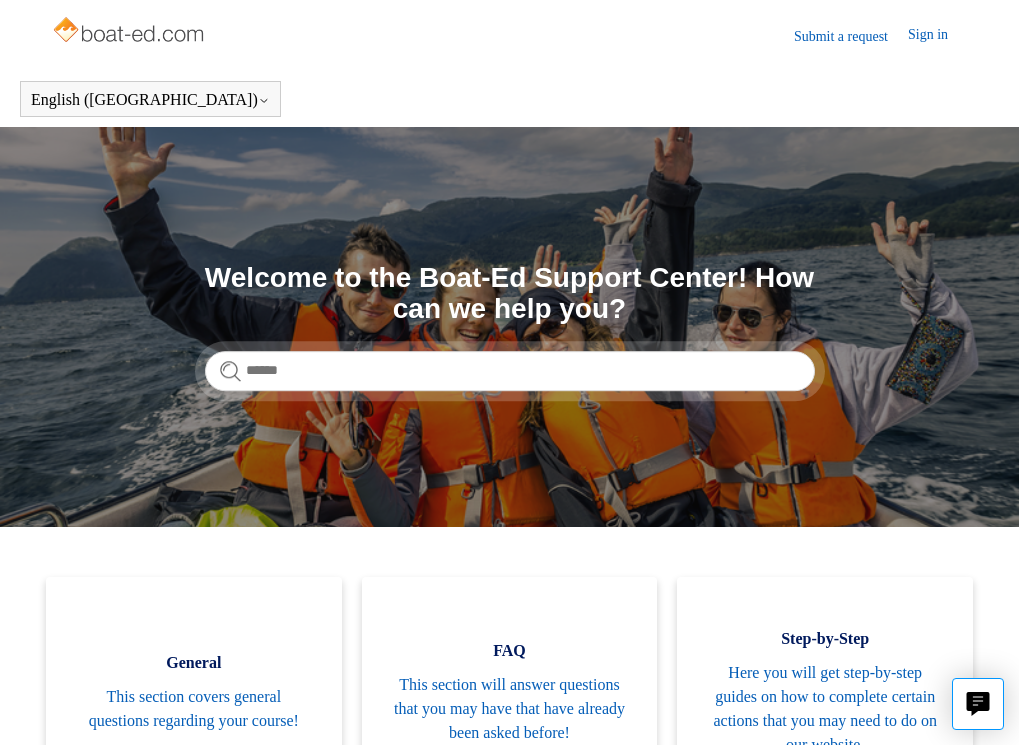 drag, startPoint x: 285, startPoint y: 370, endPoint x: 240, endPoint y: 429, distance: 74.20242 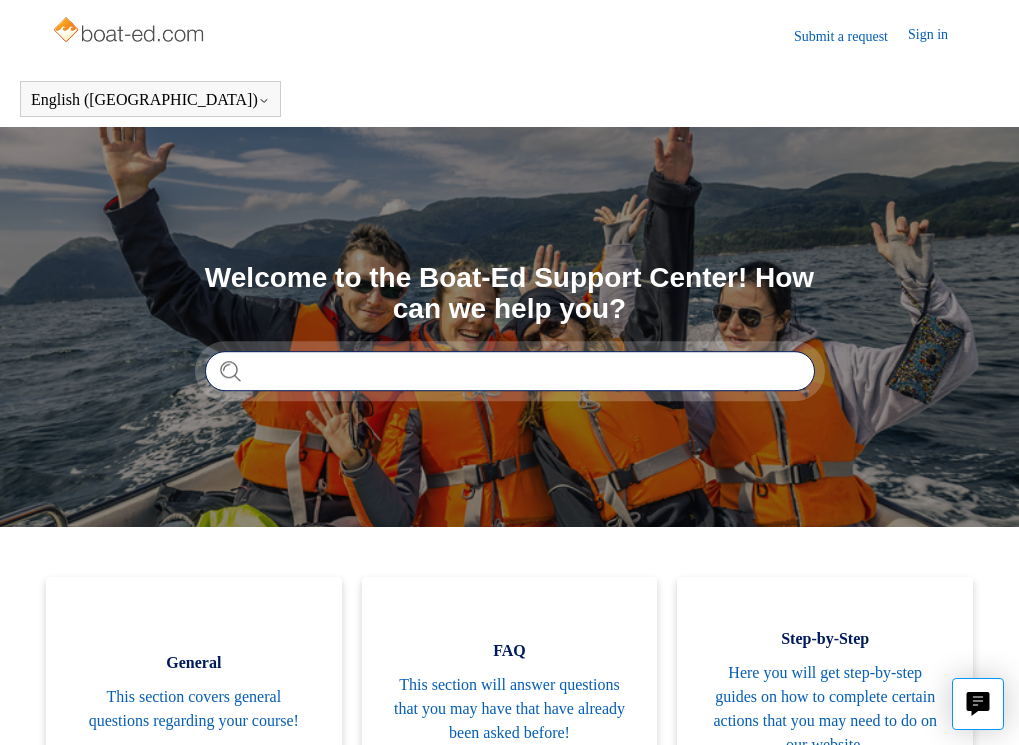 click at bounding box center (510, 371) 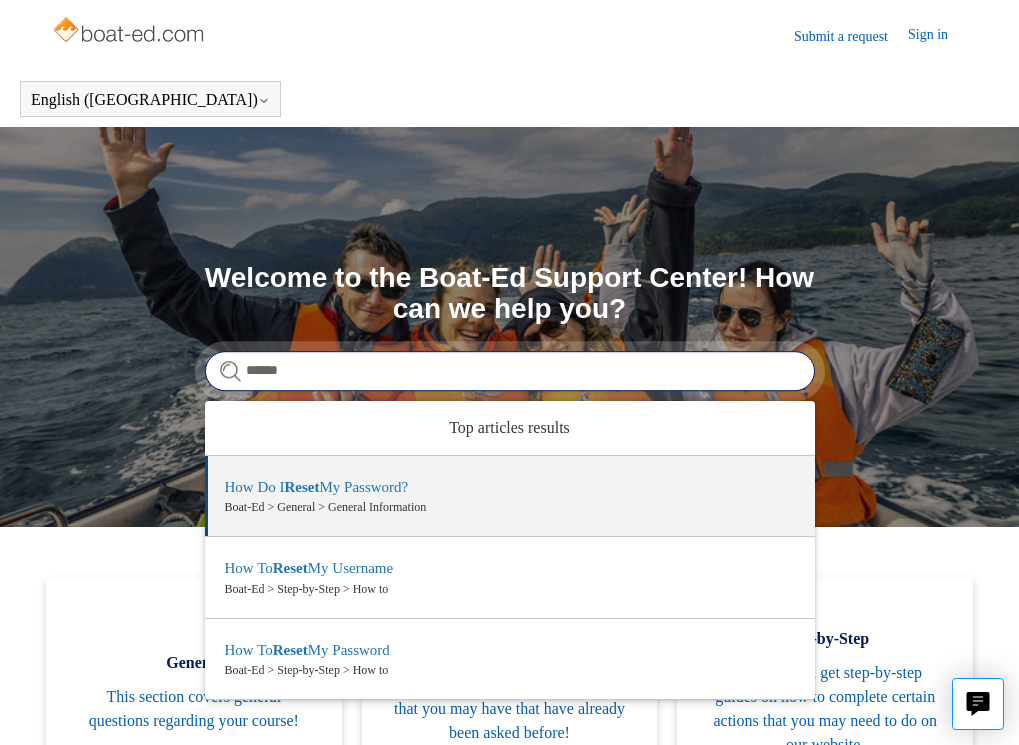 drag, startPoint x: 255, startPoint y: 374, endPoint x: 296, endPoint y: 493, distance: 125.865005 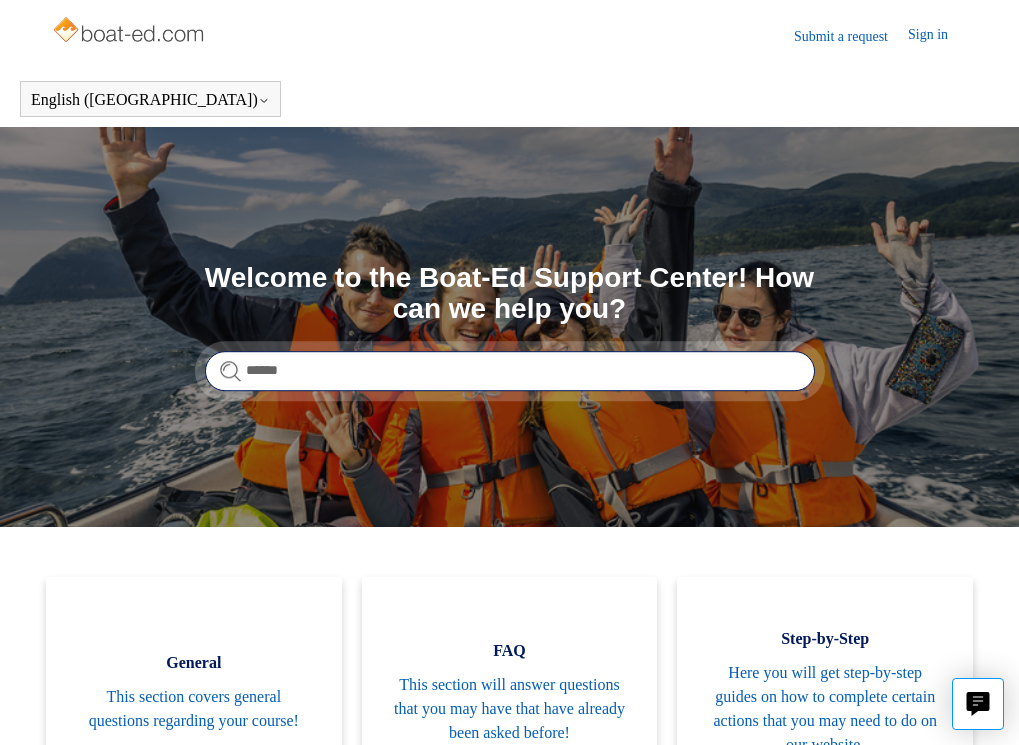 type on "*****" 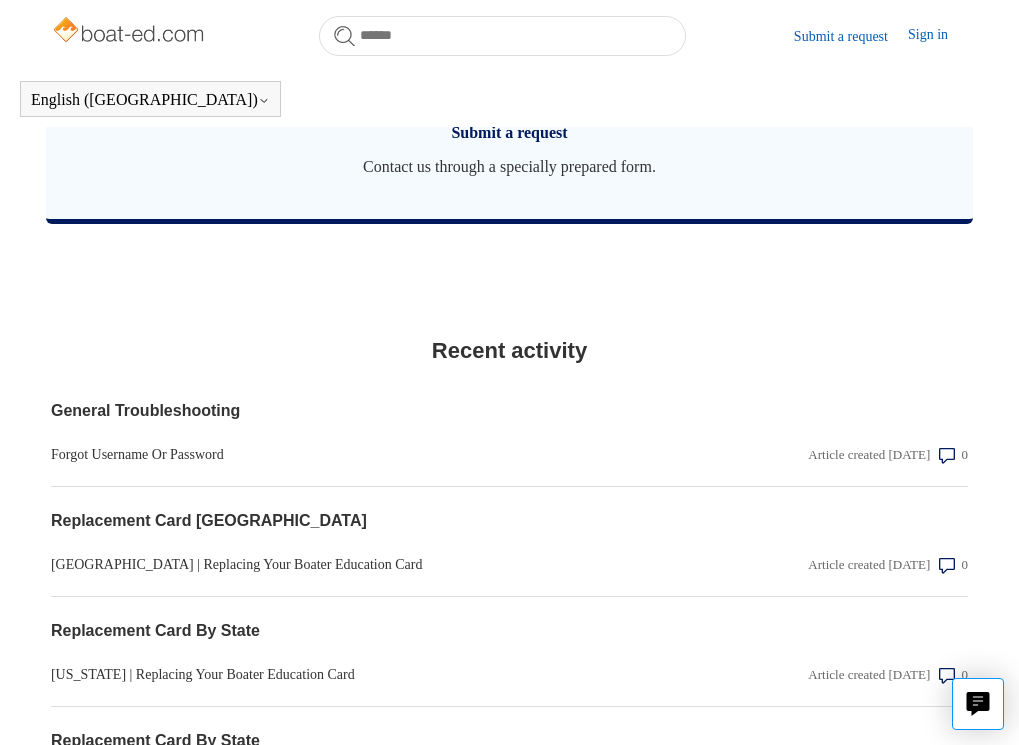 scroll, scrollTop: 2018, scrollLeft: 0, axis: vertical 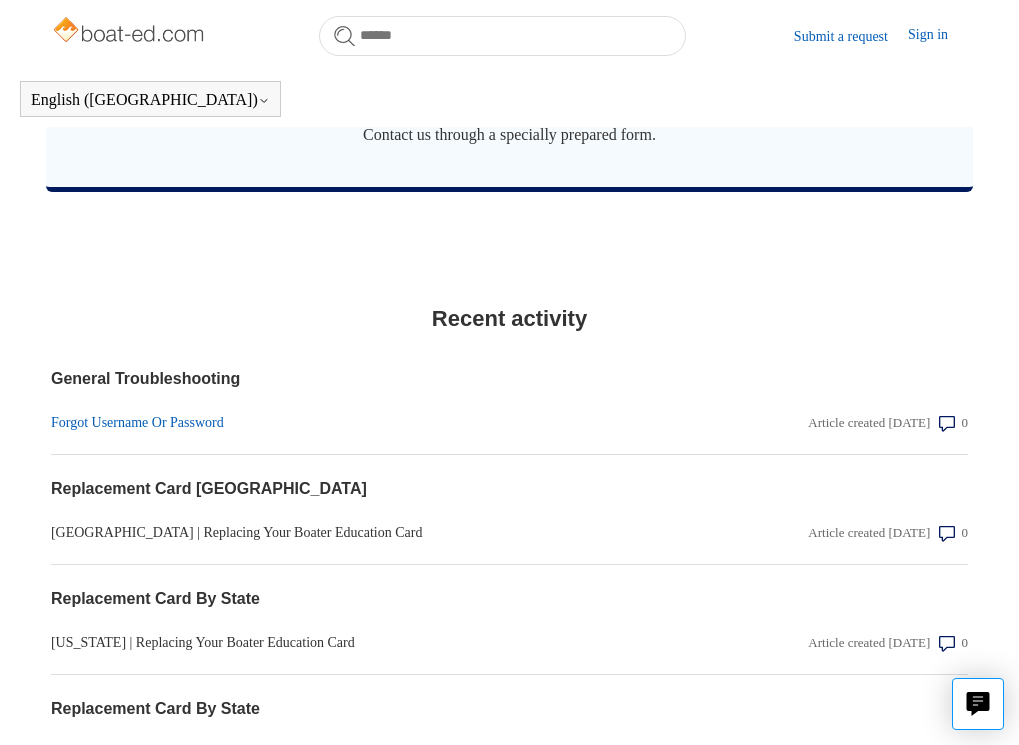 drag, startPoint x: 152, startPoint y: 201, endPoint x: 136, endPoint y: 195, distance: 17.088007 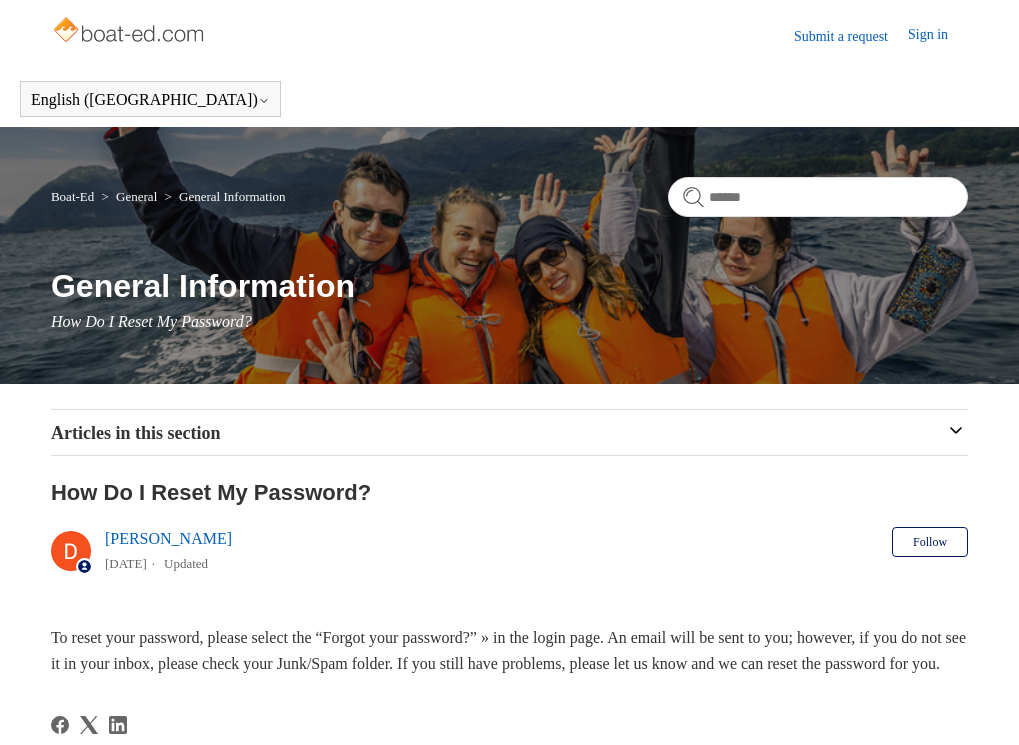 scroll, scrollTop: 0, scrollLeft: 0, axis: both 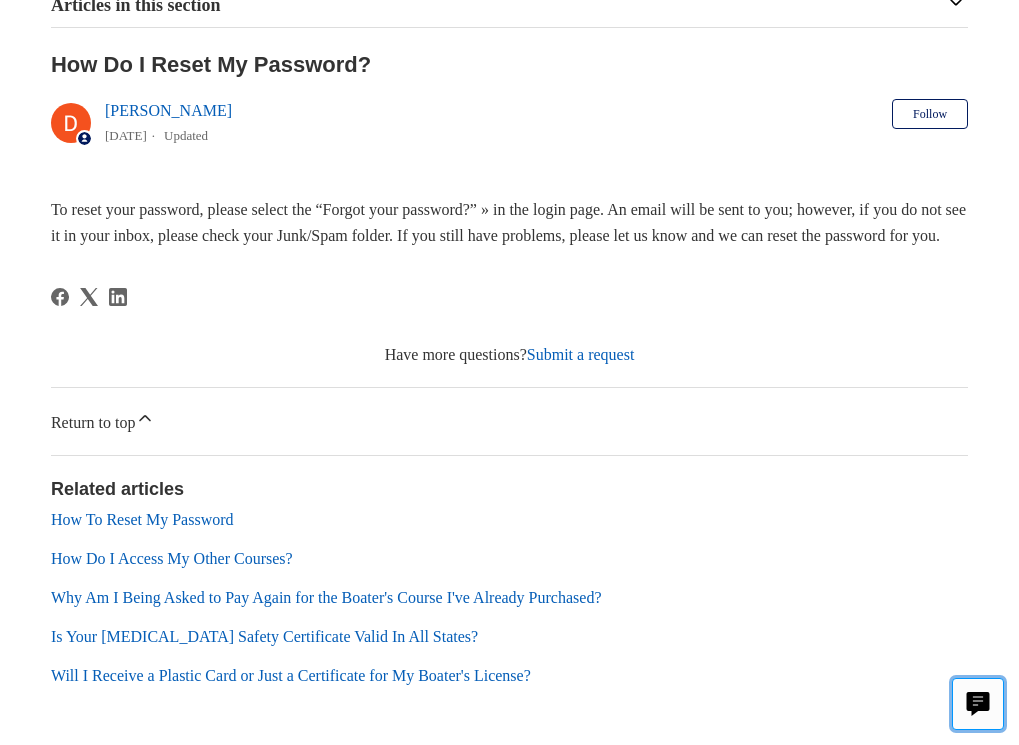 click 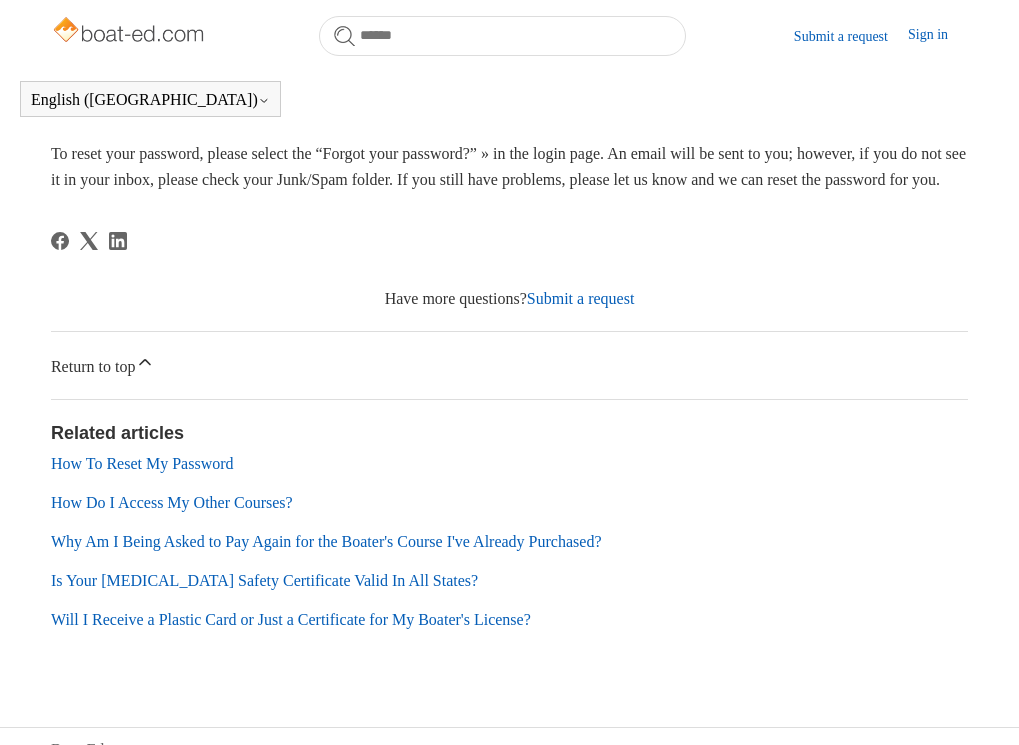 scroll, scrollTop: 372, scrollLeft: 0, axis: vertical 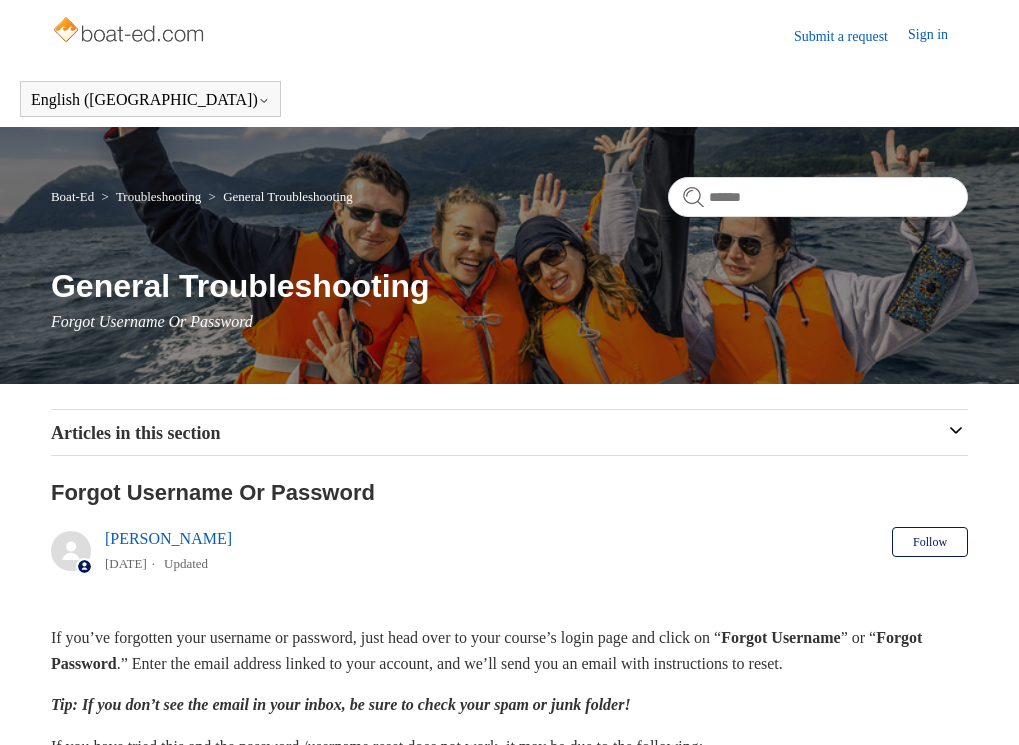 drag, startPoint x: 0, startPoint y: 0, endPoint x: 136, endPoint y: 197, distance: 239.38463 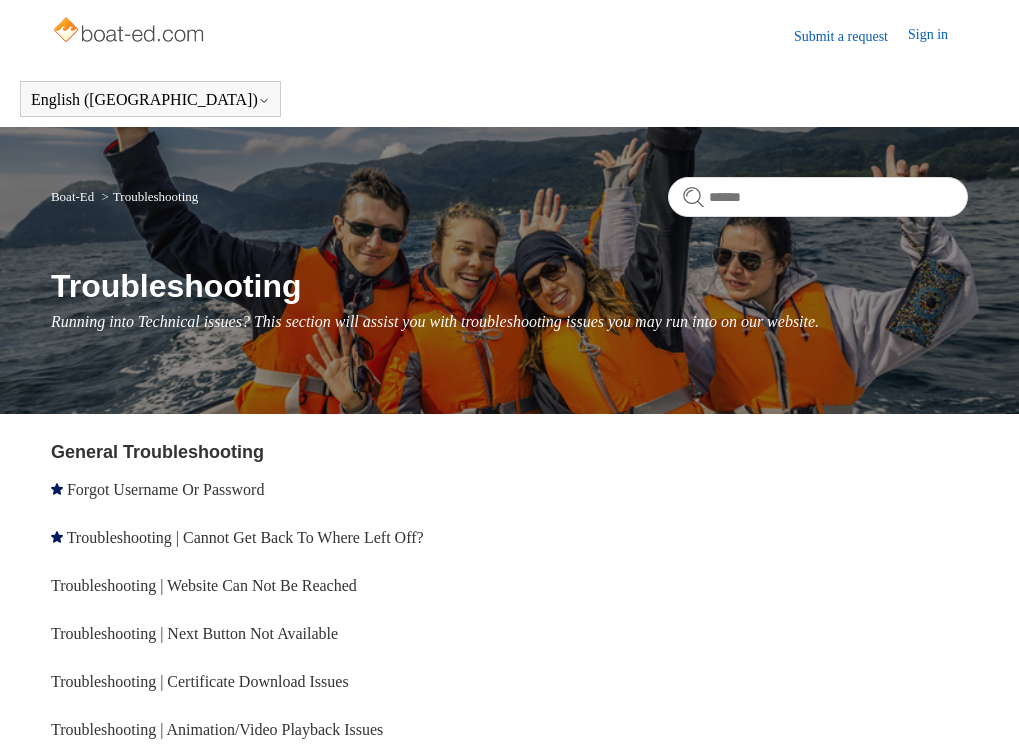 scroll, scrollTop: 0, scrollLeft: 0, axis: both 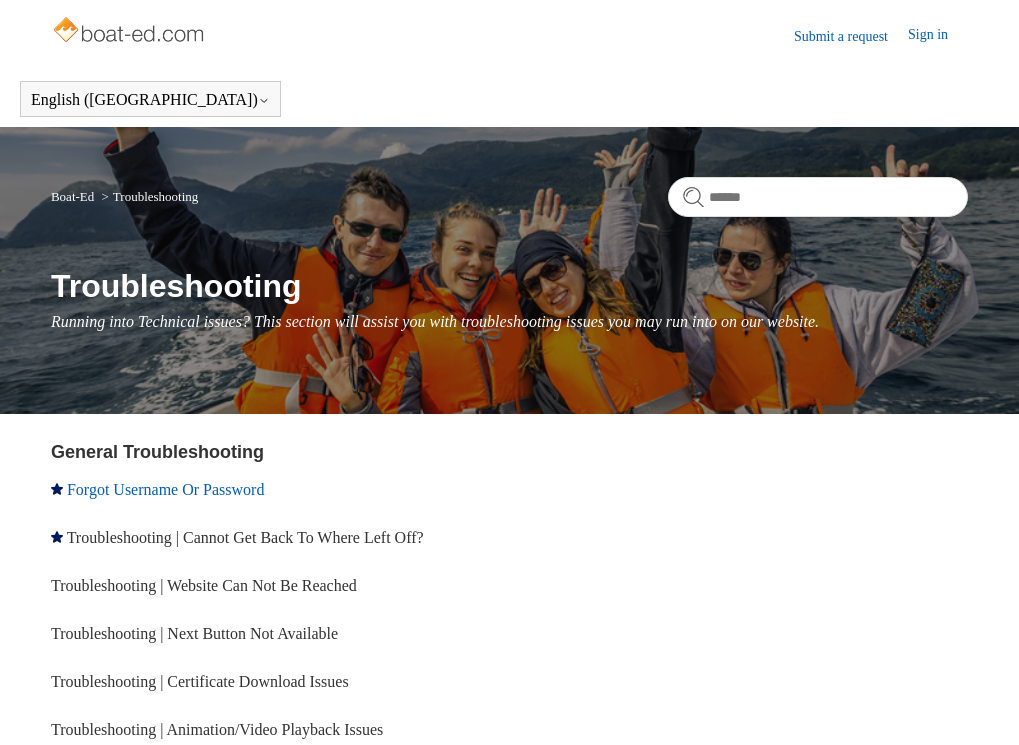 click on "Forgot Username Or Password" at bounding box center [165, 489] 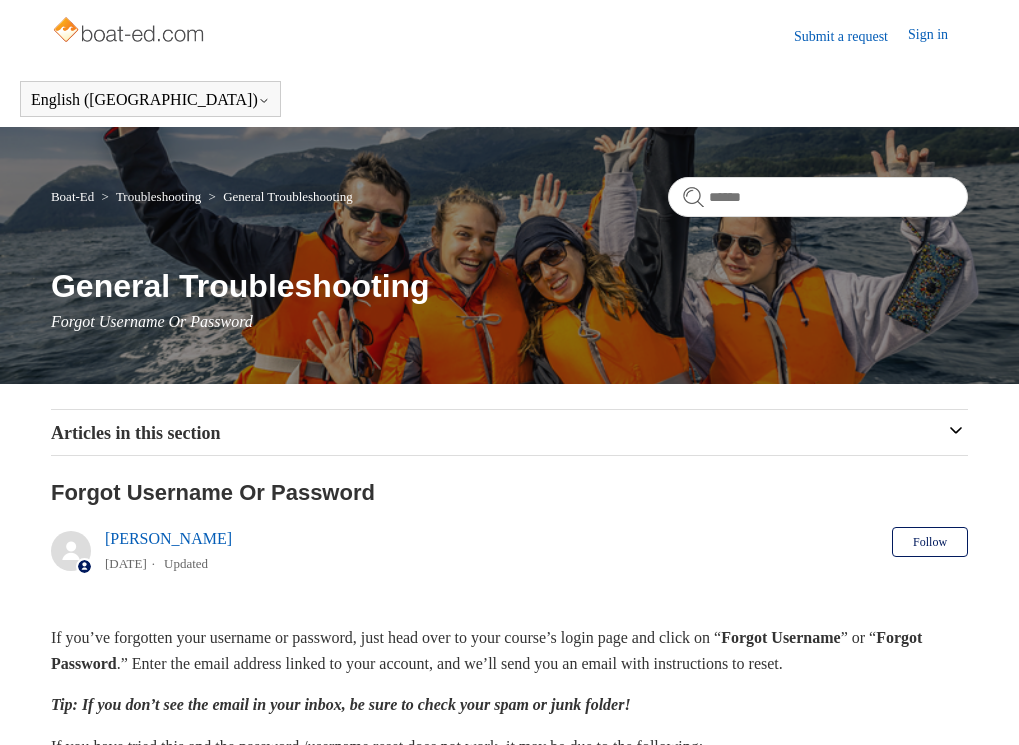 scroll, scrollTop: 0, scrollLeft: 0, axis: both 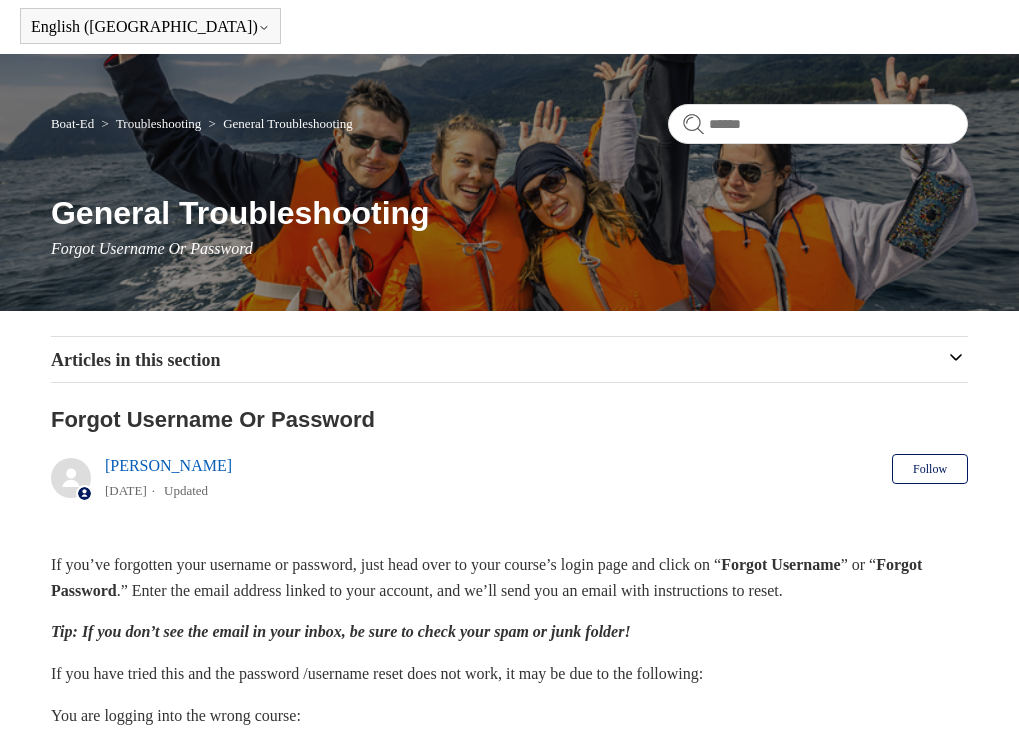 click on "Boat-Ed
Troubleshooting
General Troubleshooting
General Troubleshooting
Forgot Username Or Password" at bounding box center [509, 182] 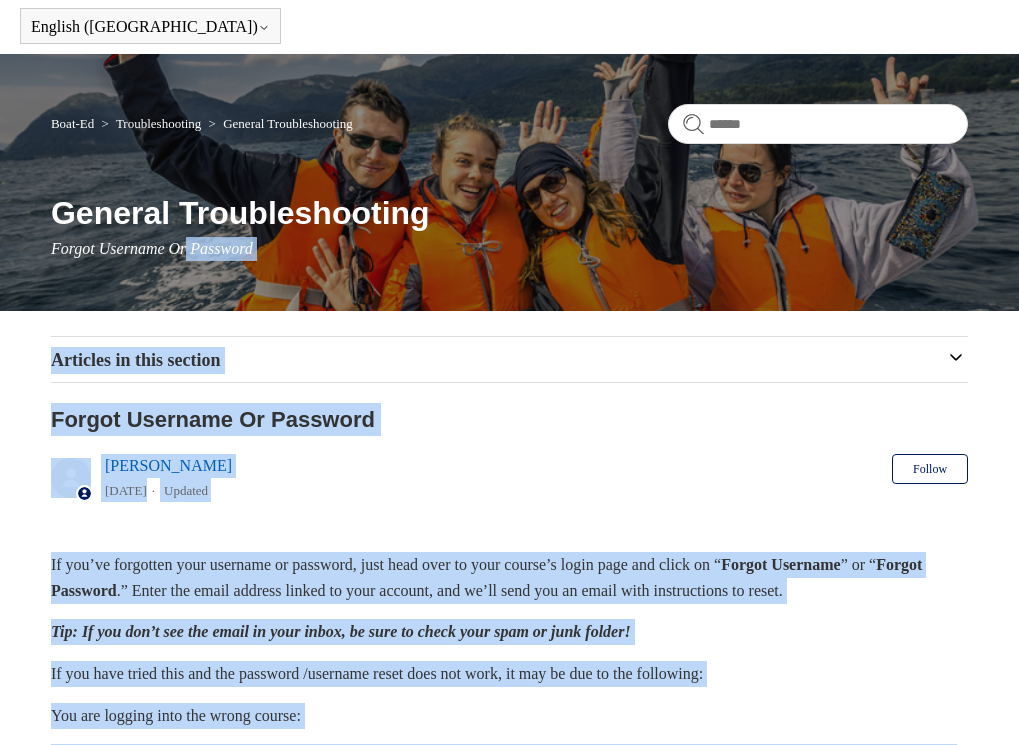 click on "Skip to main content
Submit a request
Sign in
English ([GEOGRAPHIC_DATA])
Español
[DEMOGRAPHIC_DATA]
Boat-Ed
Troubleshooting
General Troubleshooting" at bounding box center (509, 718) 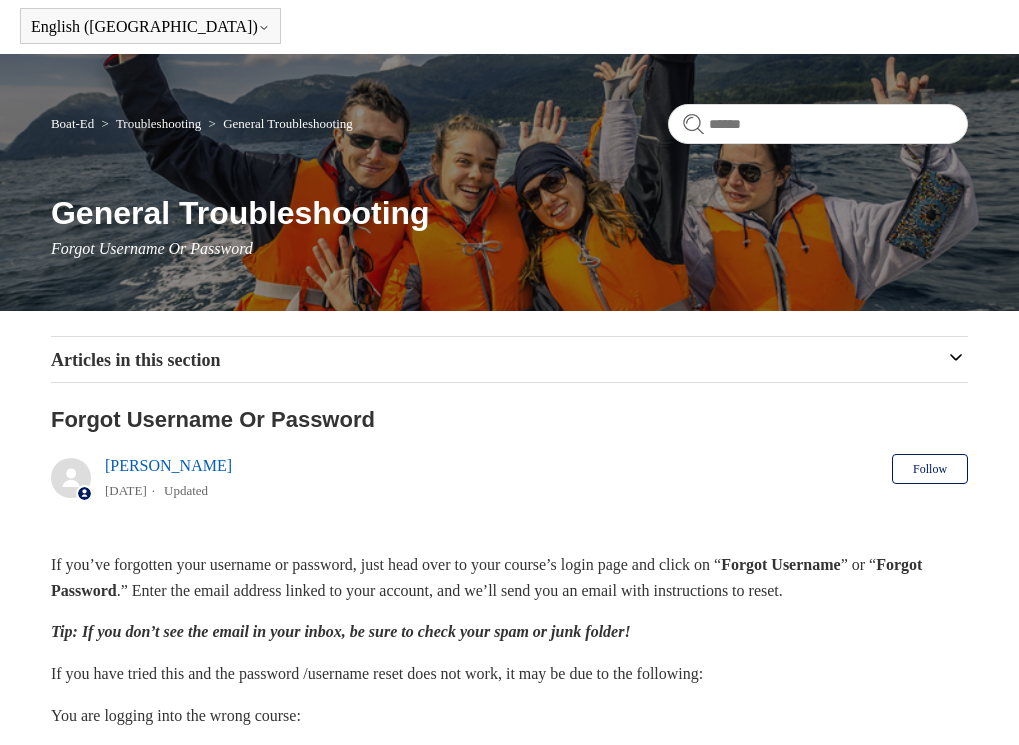 click on "Boat-Ed
Troubleshooting
General Troubleshooting
General Troubleshooting
Forgot Username Or Password
Articles in this section
Forgot Username Or Password
Troubleshooting | Cannot Get Back To Where Left Off?
Troubleshooting | Website Can Not Be Reached" at bounding box center (509, 729) 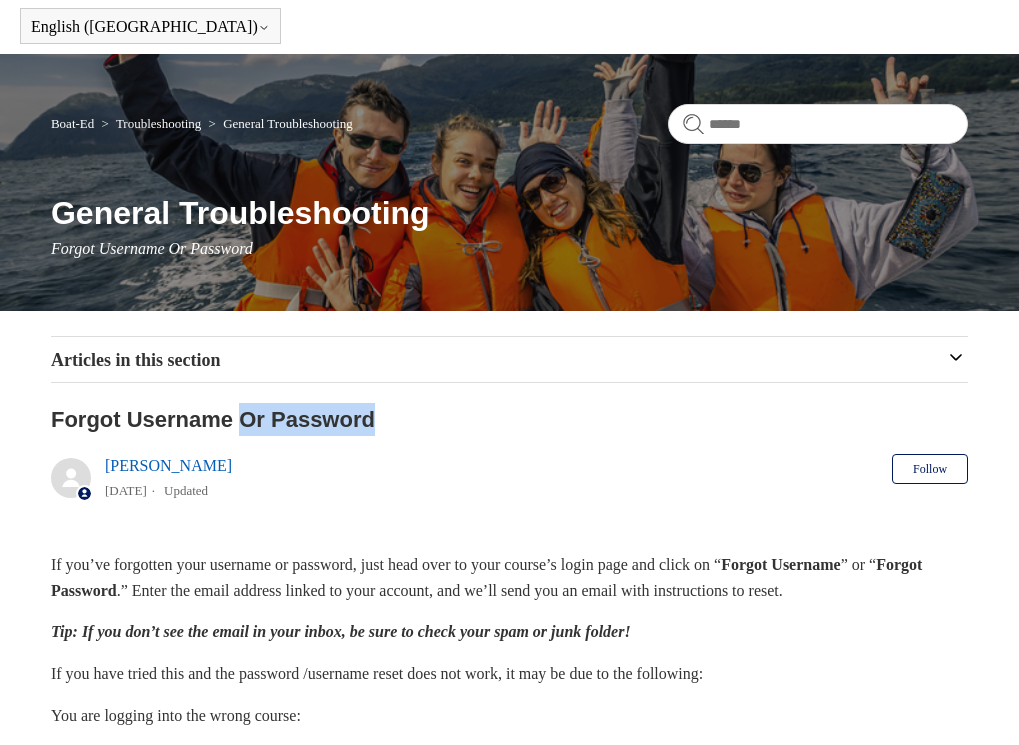 click on "Boat-Ed
Troubleshooting
General Troubleshooting
General Troubleshooting
Forgot Username Or Password
Articles in this section
Forgot Username Or Password
Troubleshooting | Cannot Get Back To Where Left Off?
Troubleshooting | Website Can Not Be Reached" at bounding box center (509, 729) 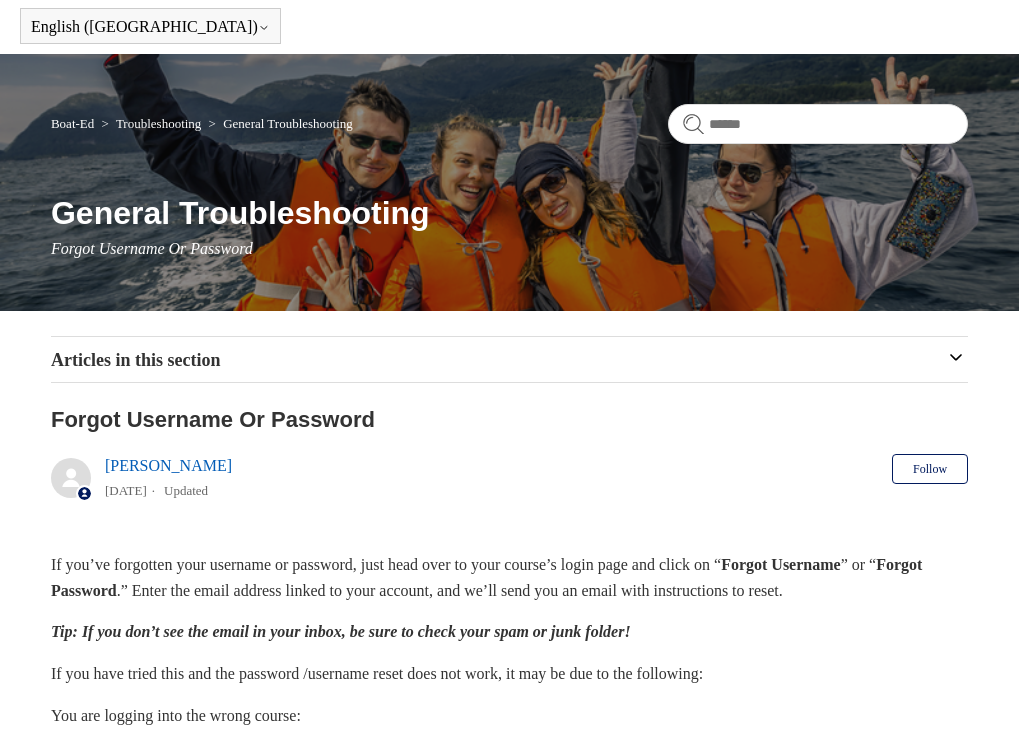 click on "Skip to main content
Submit a request
Sign in
English ([GEOGRAPHIC_DATA])
Español
[DEMOGRAPHIC_DATA]
Boat-Ed
Troubleshooting
General Troubleshooting" at bounding box center [509, 718] 